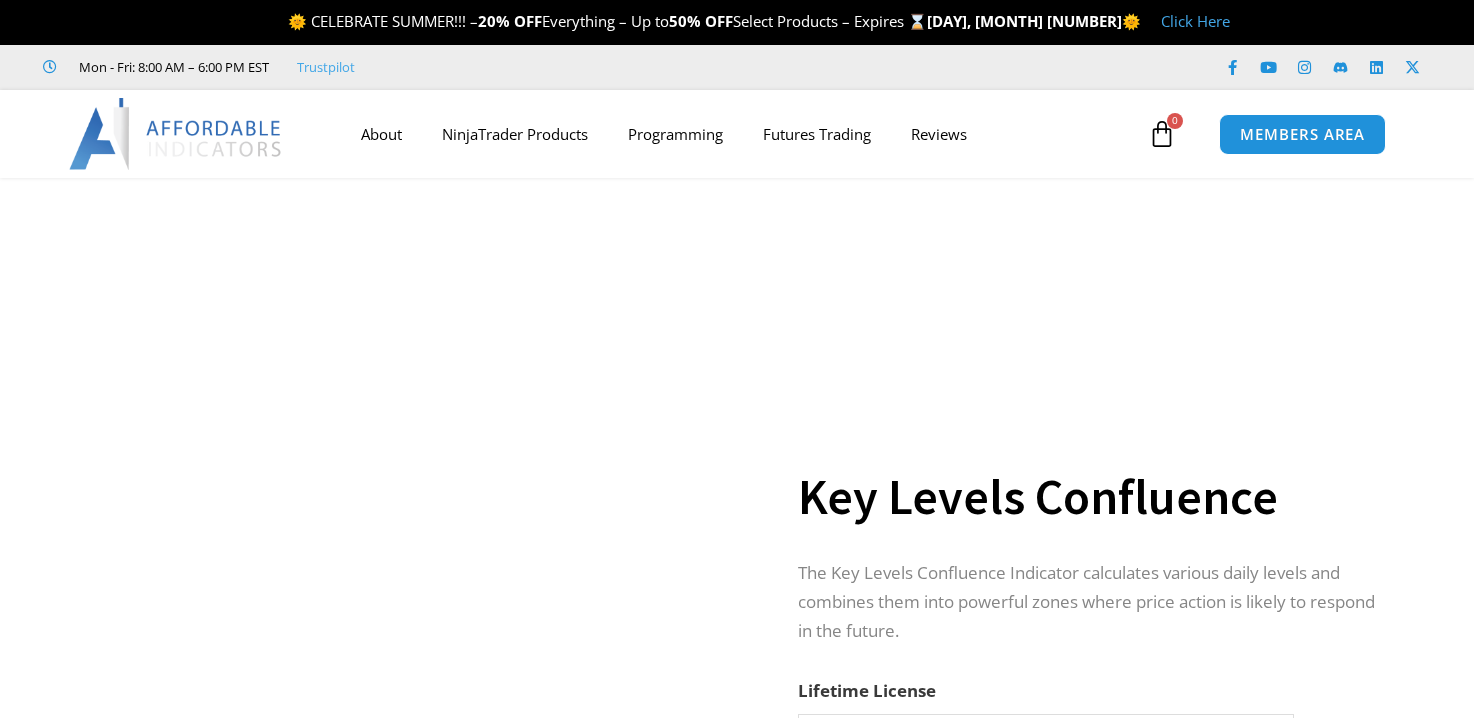scroll, scrollTop: 1163, scrollLeft: 0, axis: vertical 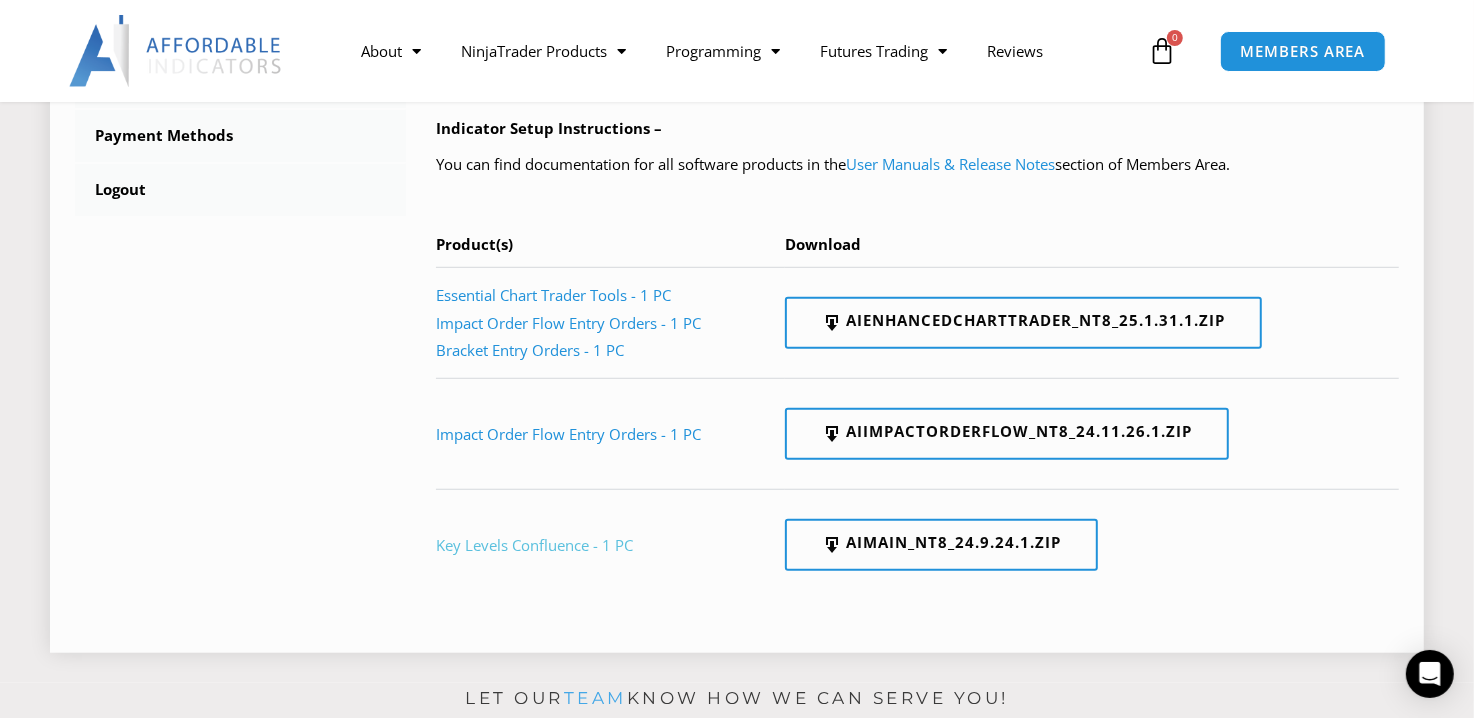 click on "Key Levels Confluence - 1 PC" at bounding box center (534, 545) 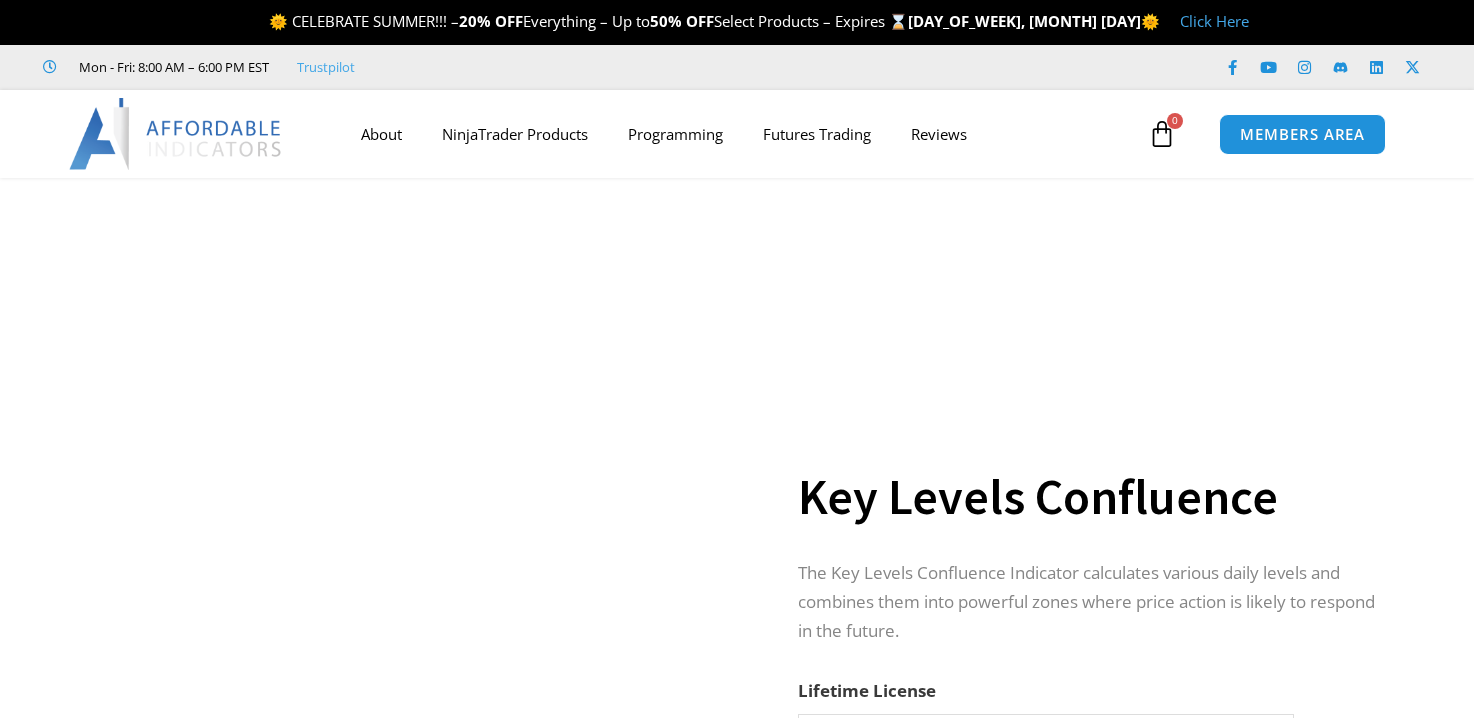 scroll, scrollTop: 0, scrollLeft: 0, axis: both 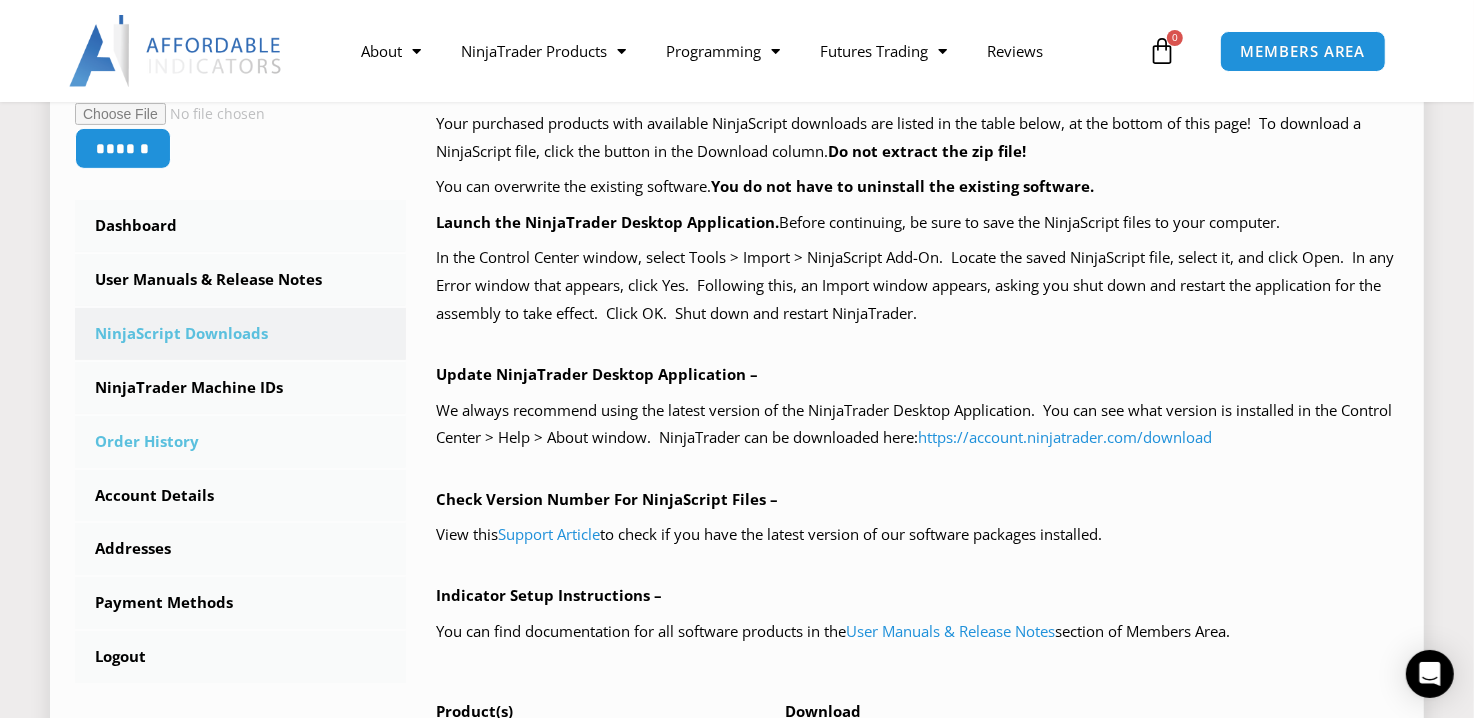 click on "Order History" at bounding box center [240, 442] 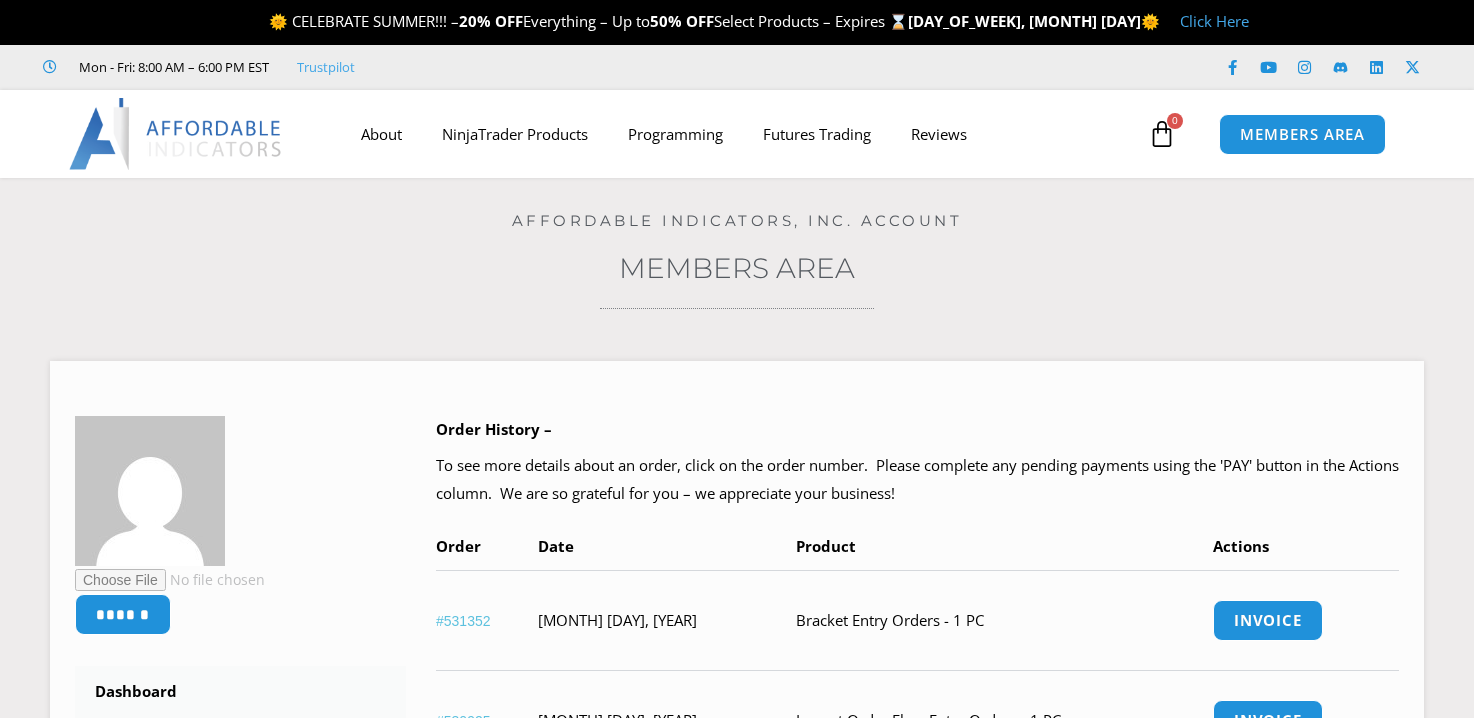 scroll, scrollTop: 0, scrollLeft: 0, axis: both 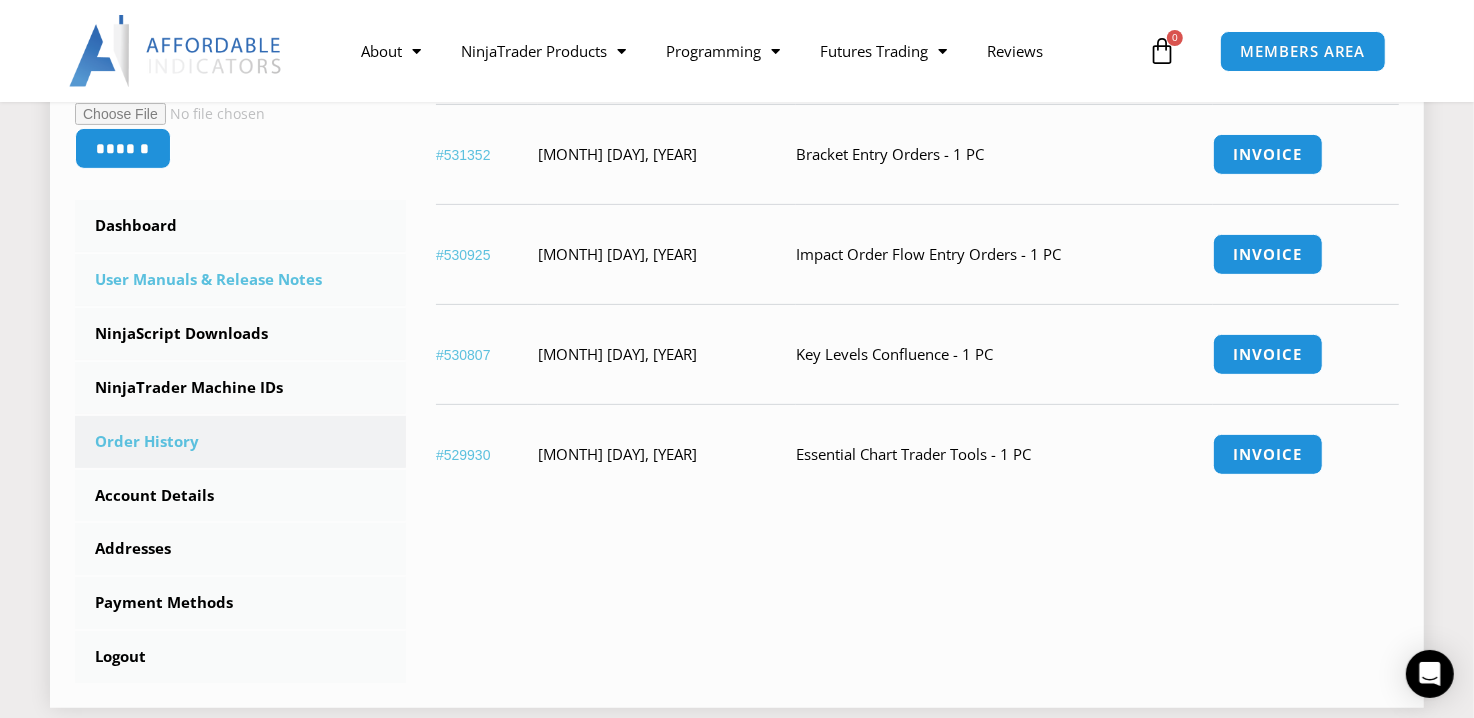 click on "User Manuals & Release Notes" at bounding box center (240, 280) 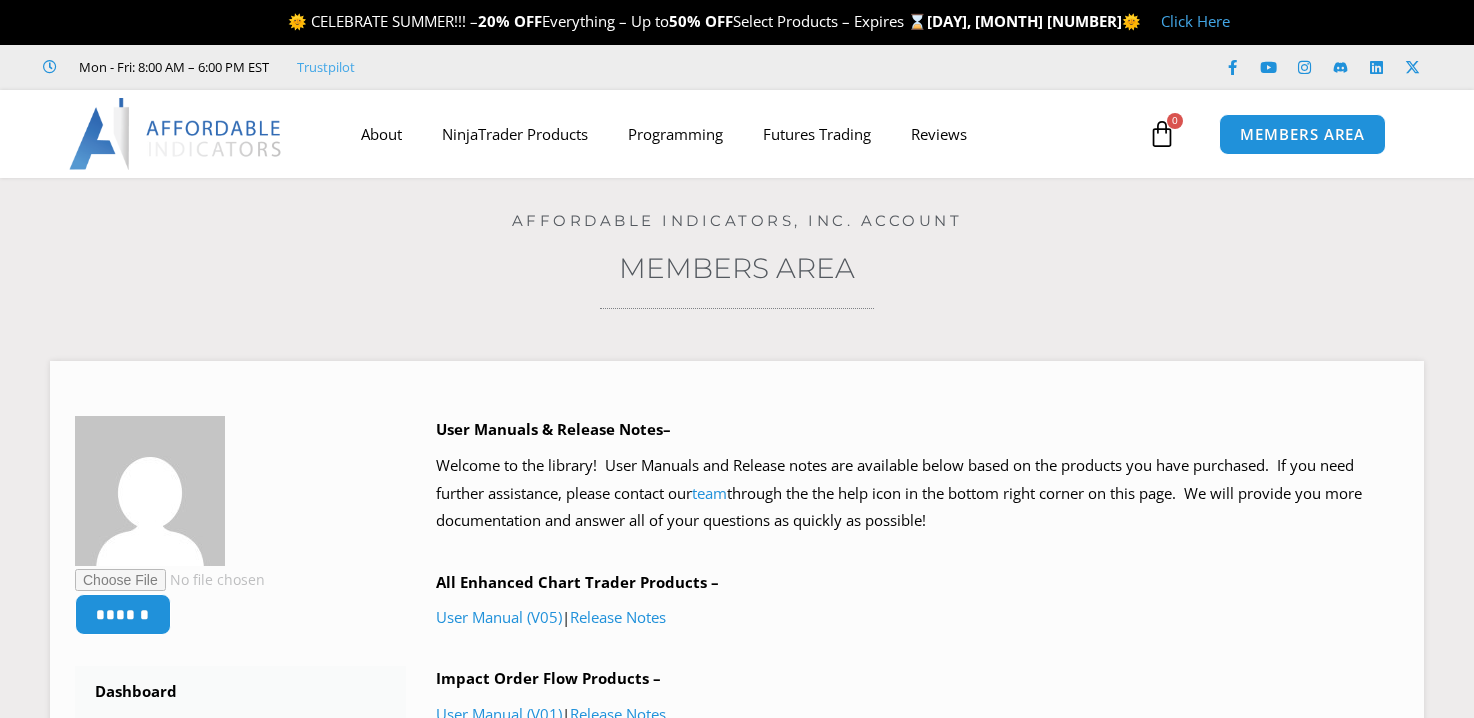 scroll, scrollTop: 0, scrollLeft: 0, axis: both 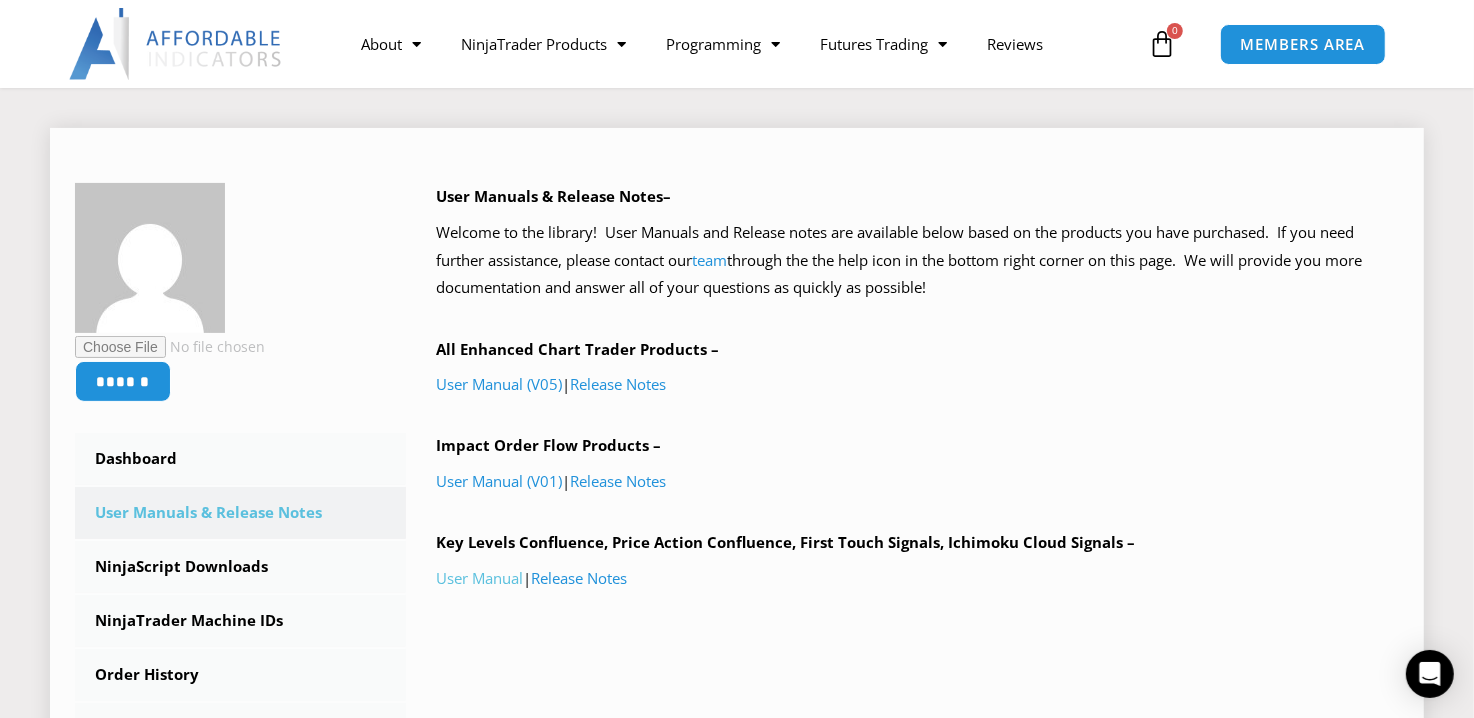 click on "User Manual" at bounding box center (479, 578) 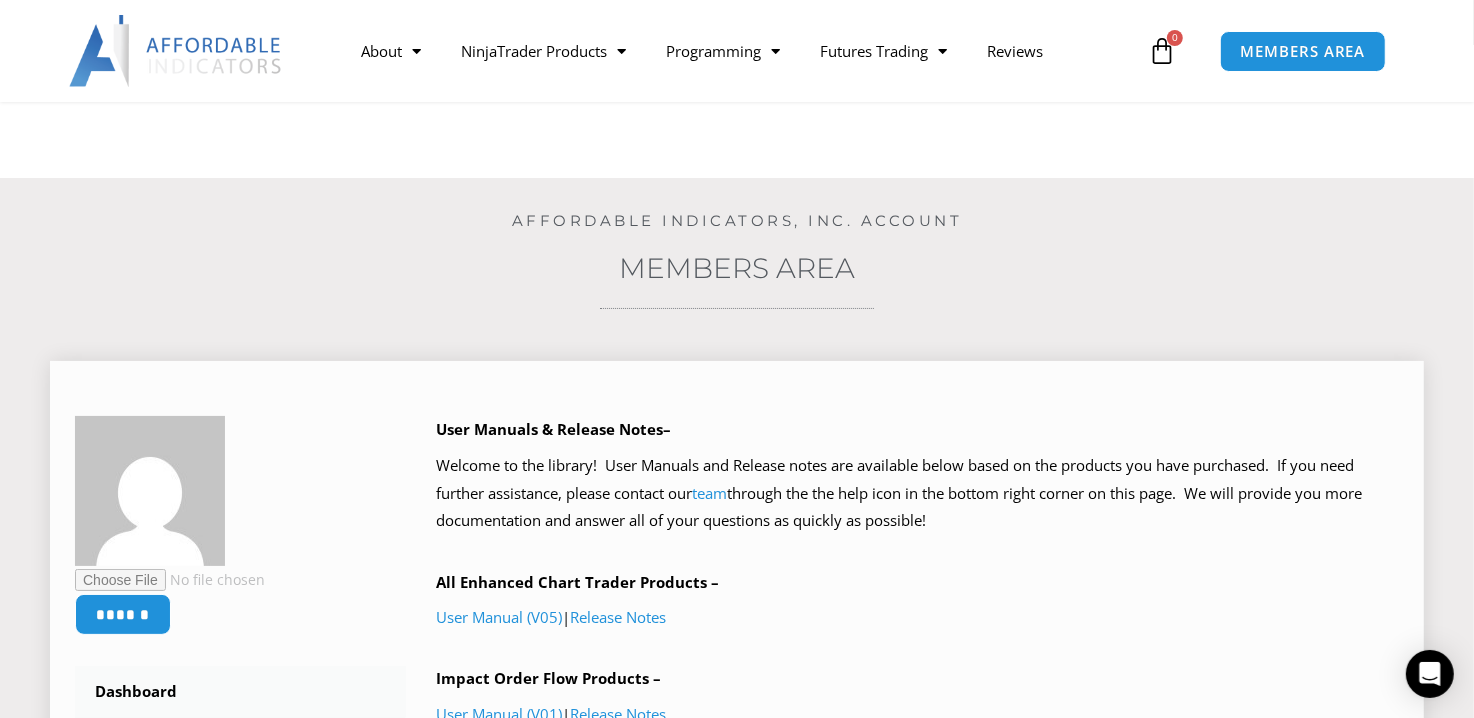 scroll, scrollTop: 466, scrollLeft: 0, axis: vertical 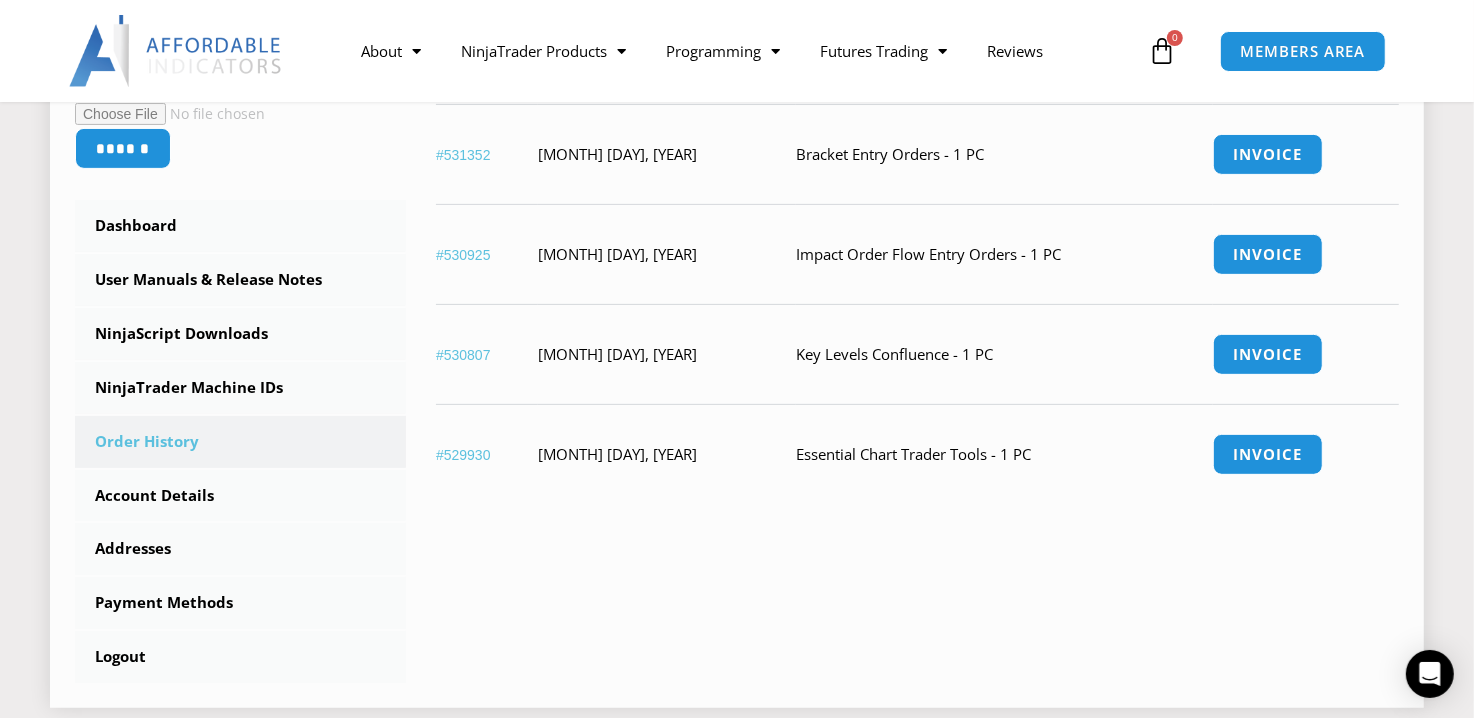 click on "#530807" at bounding box center [463, 355] 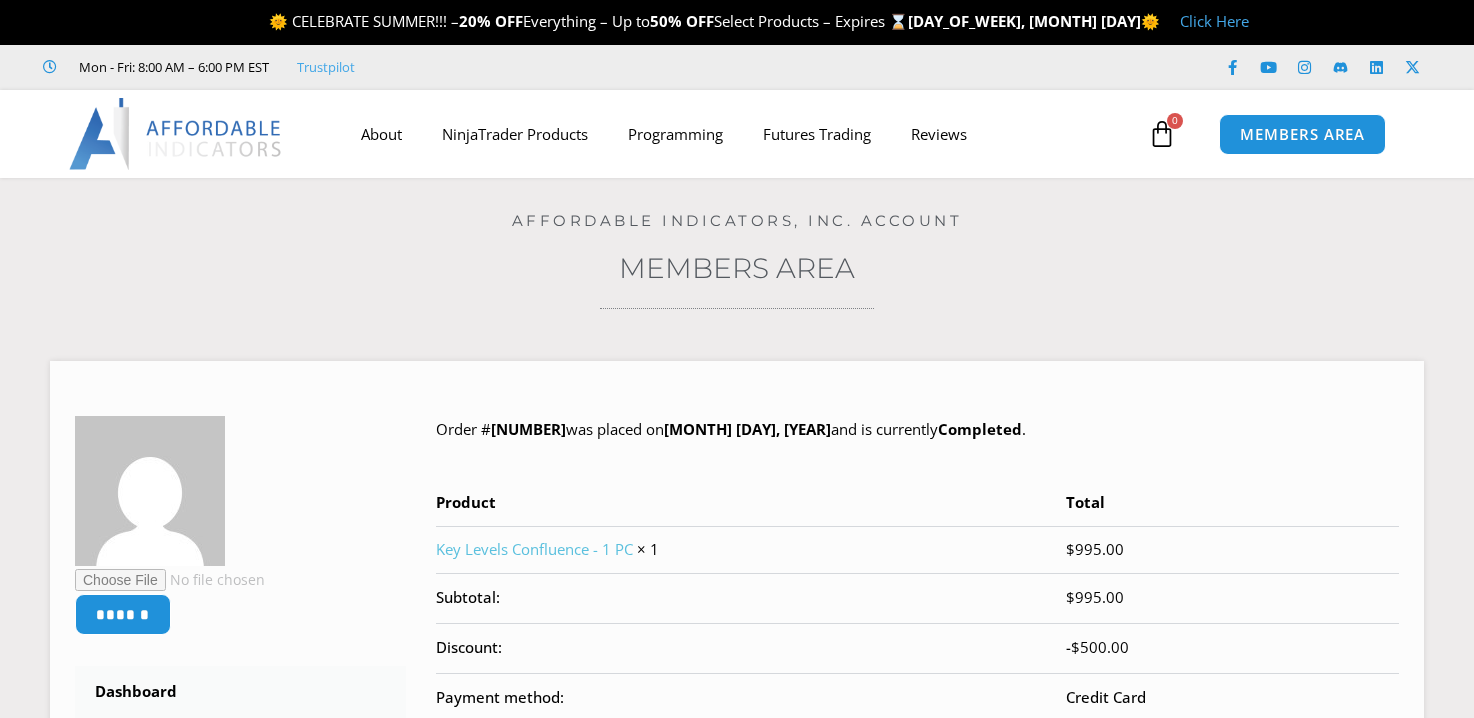 scroll, scrollTop: 0, scrollLeft: 0, axis: both 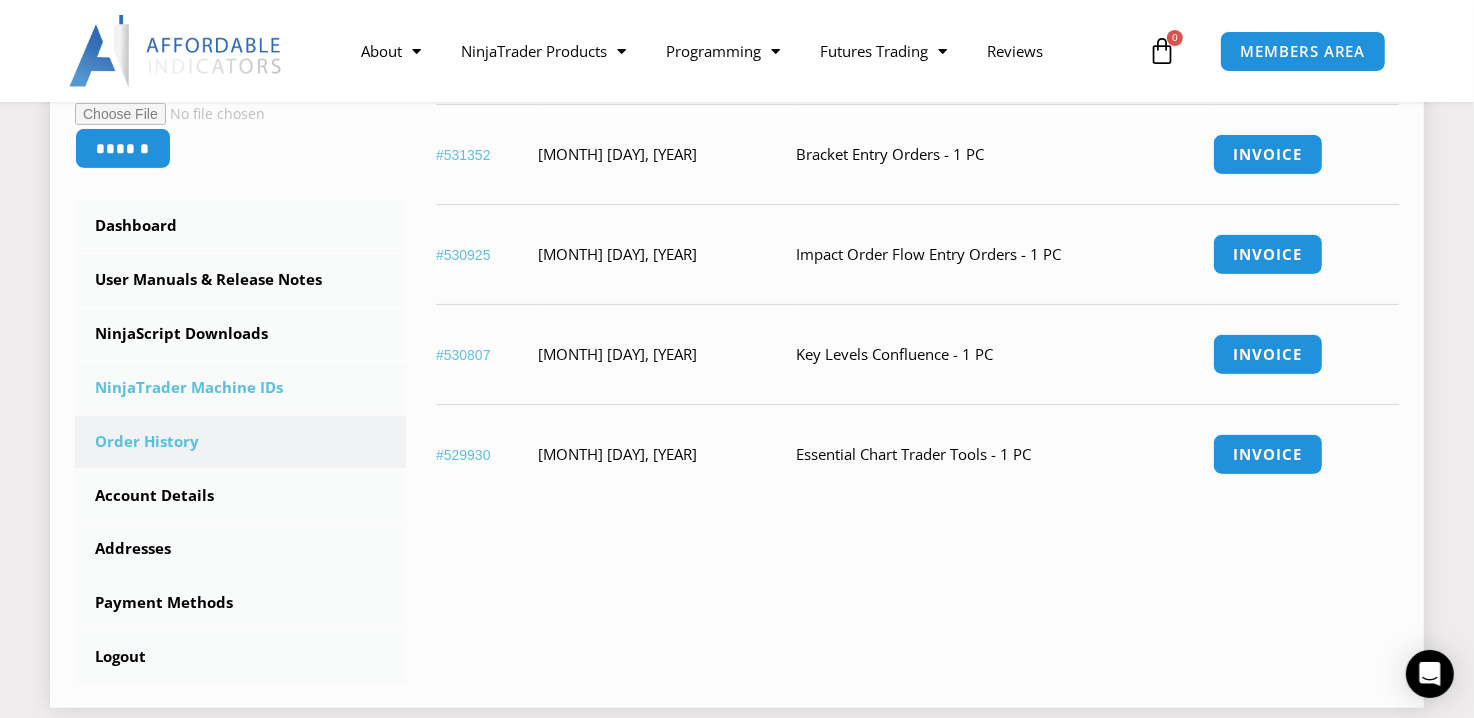 click on "NinjaTrader Machine IDs" at bounding box center (240, 388) 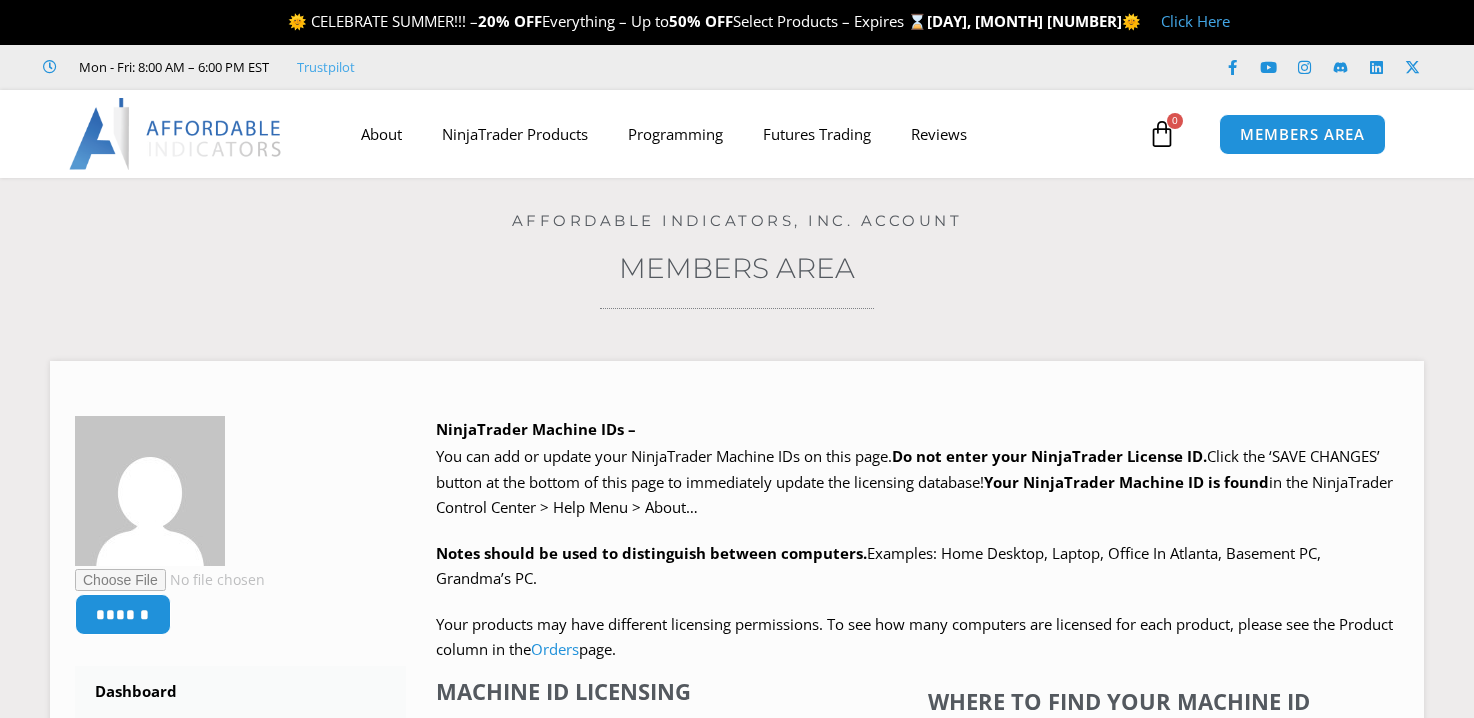 scroll, scrollTop: 0, scrollLeft: 0, axis: both 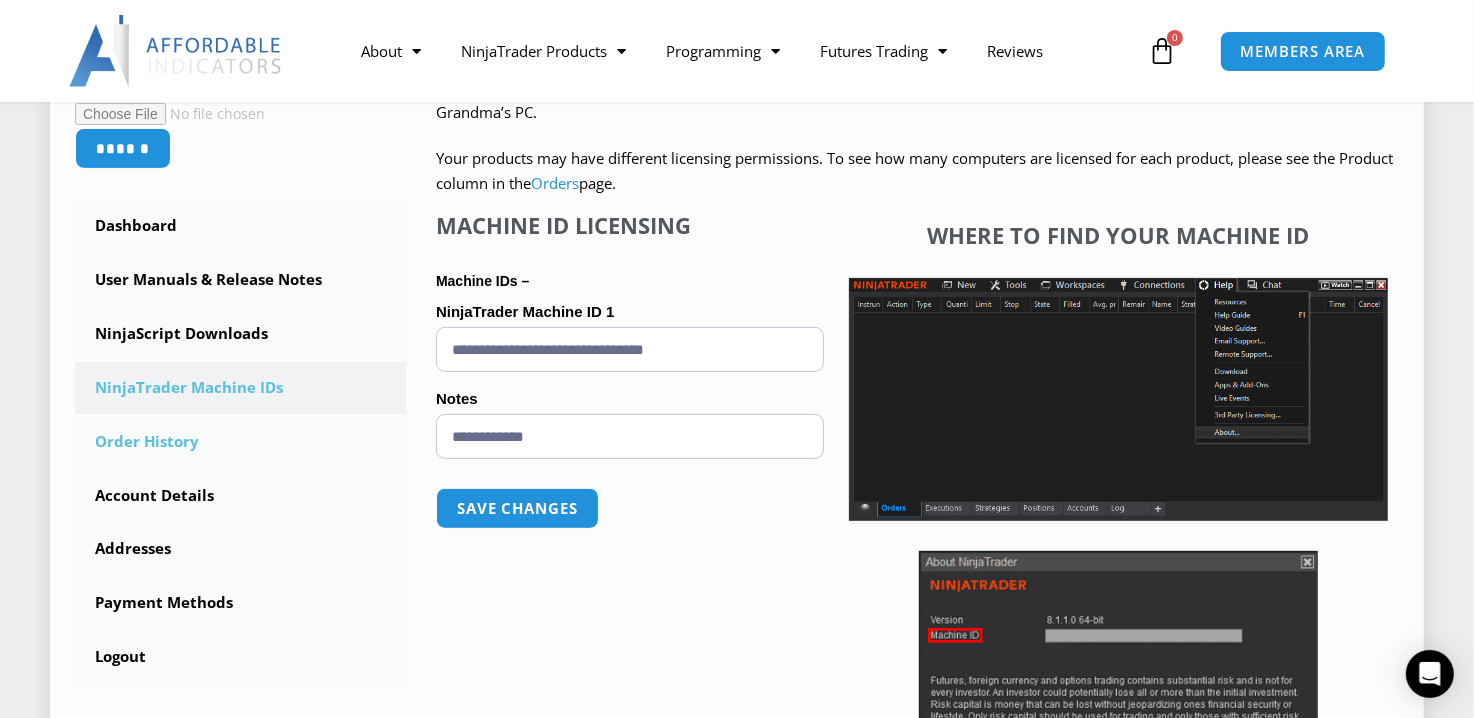 click on "Order History" at bounding box center (240, 442) 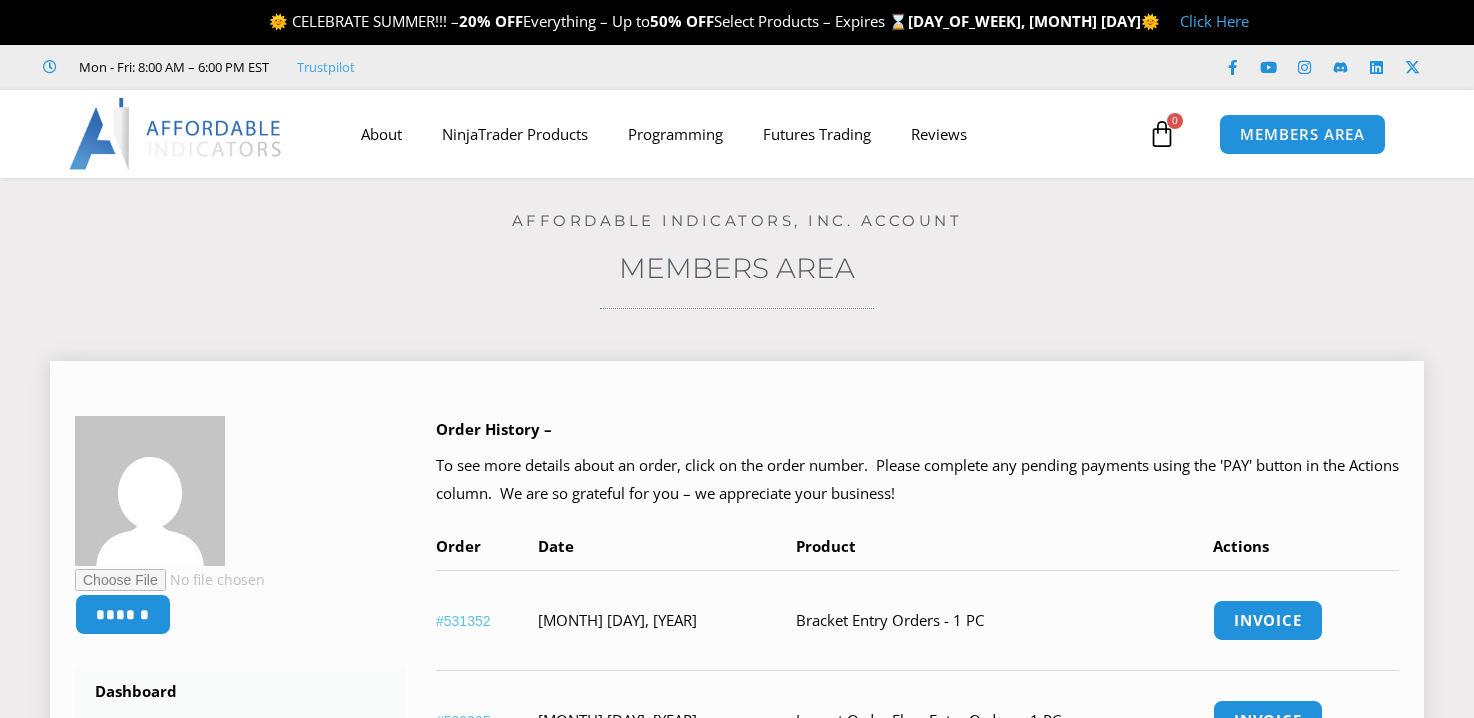 scroll, scrollTop: 0, scrollLeft: 0, axis: both 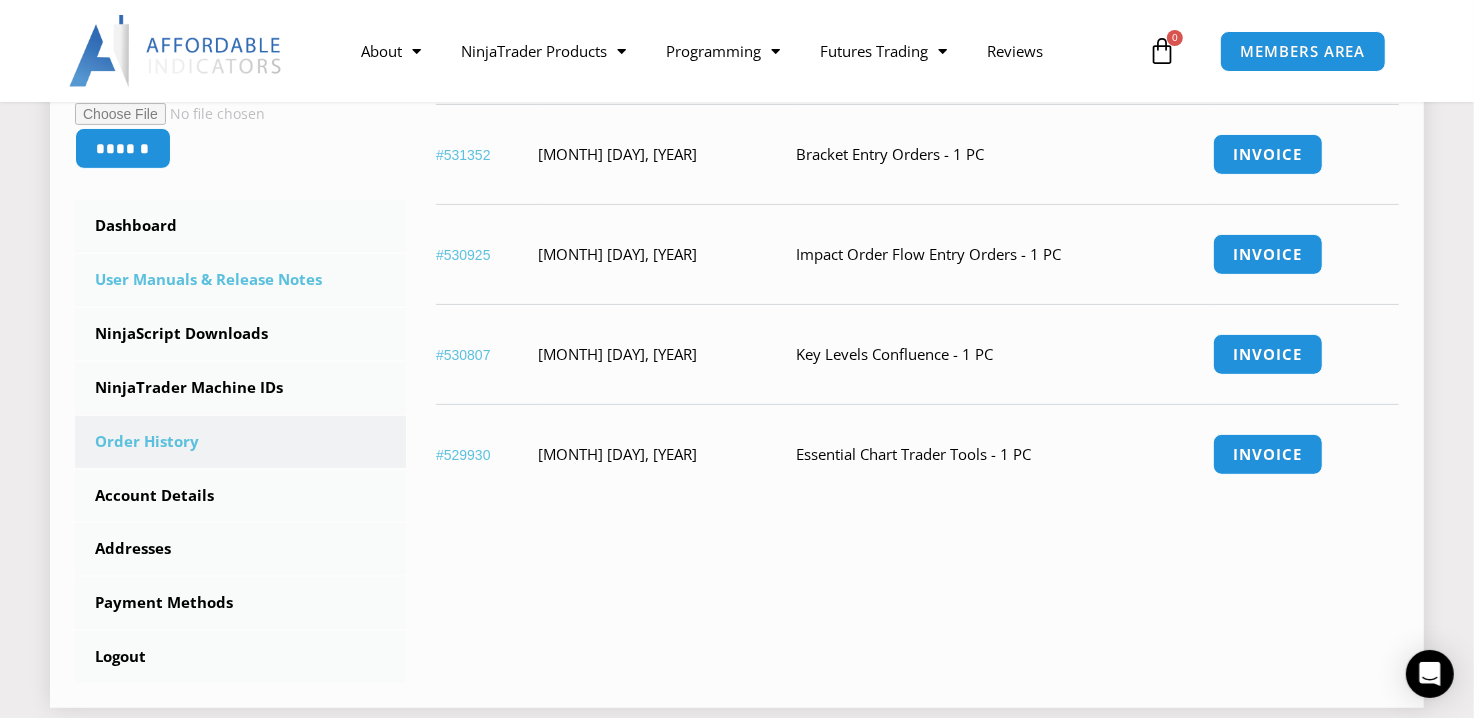 click on "User Manuals & Release Notes" at bounding box center (240, 280) 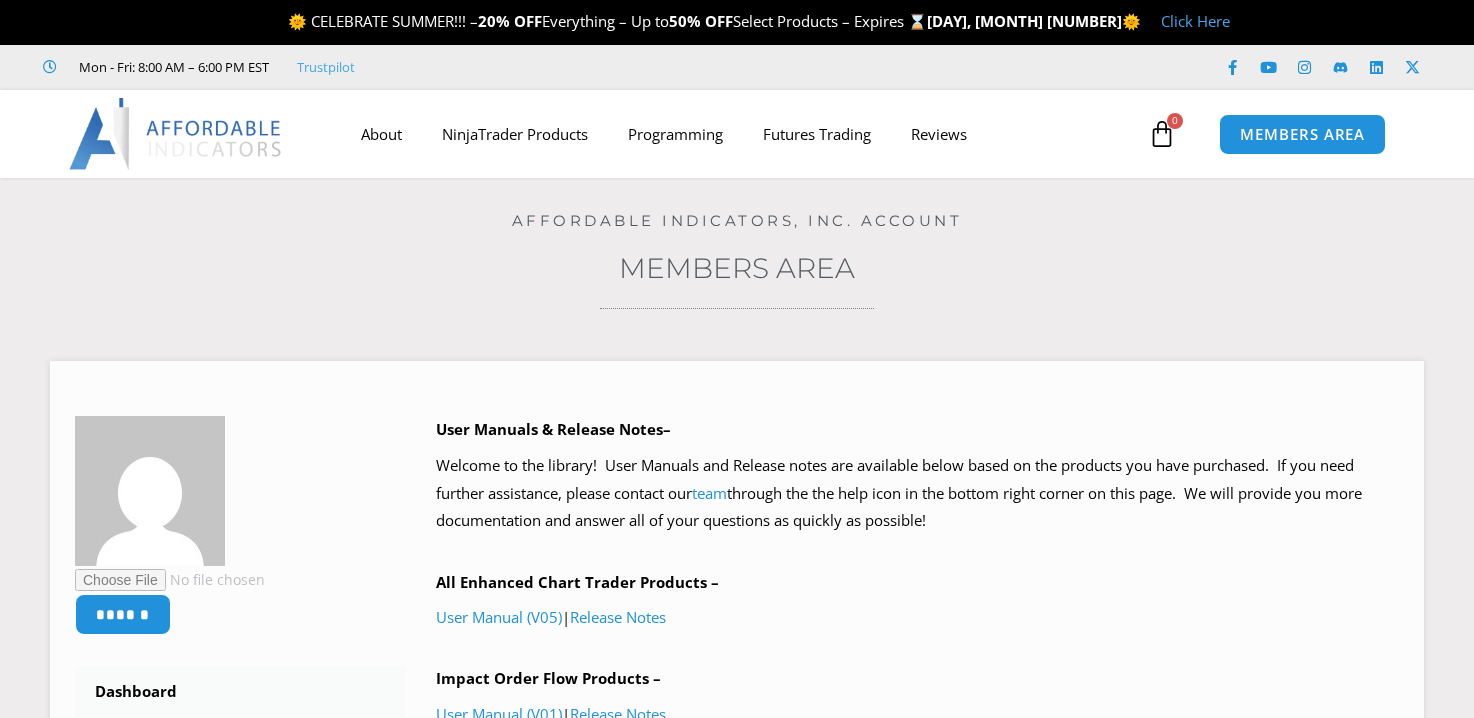 scroll, scrollTop: 0, scrollLeft: 0, axis: both 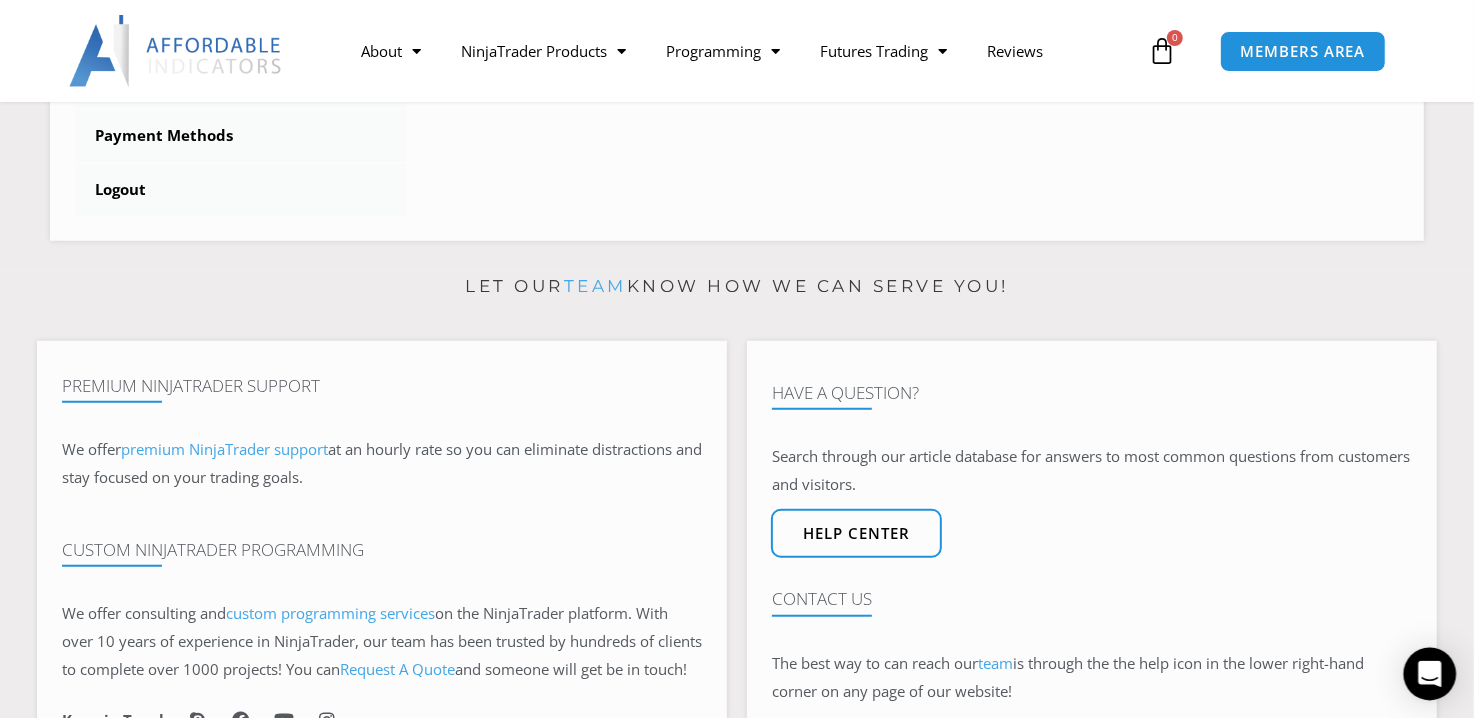 click 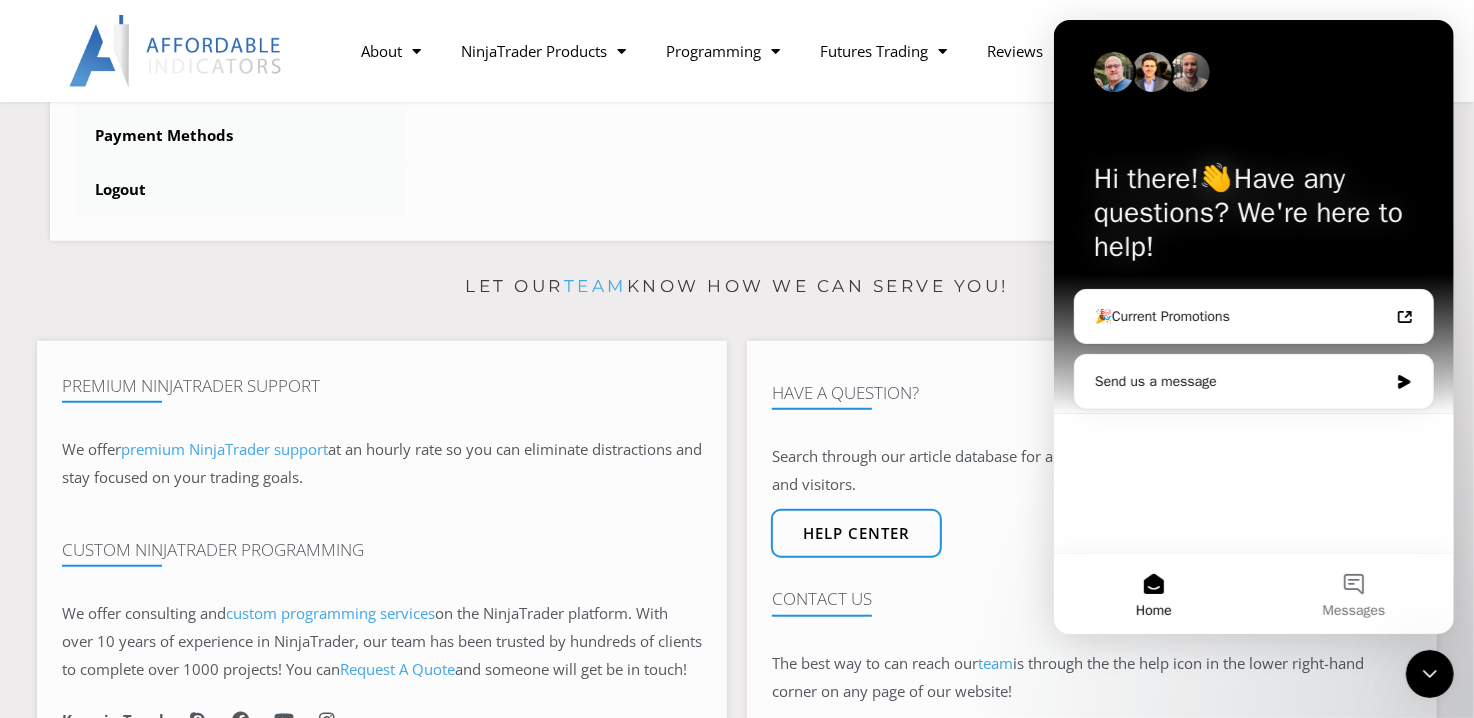 scroll, scrollTop: 0, scrollLeft: 0, axis: both 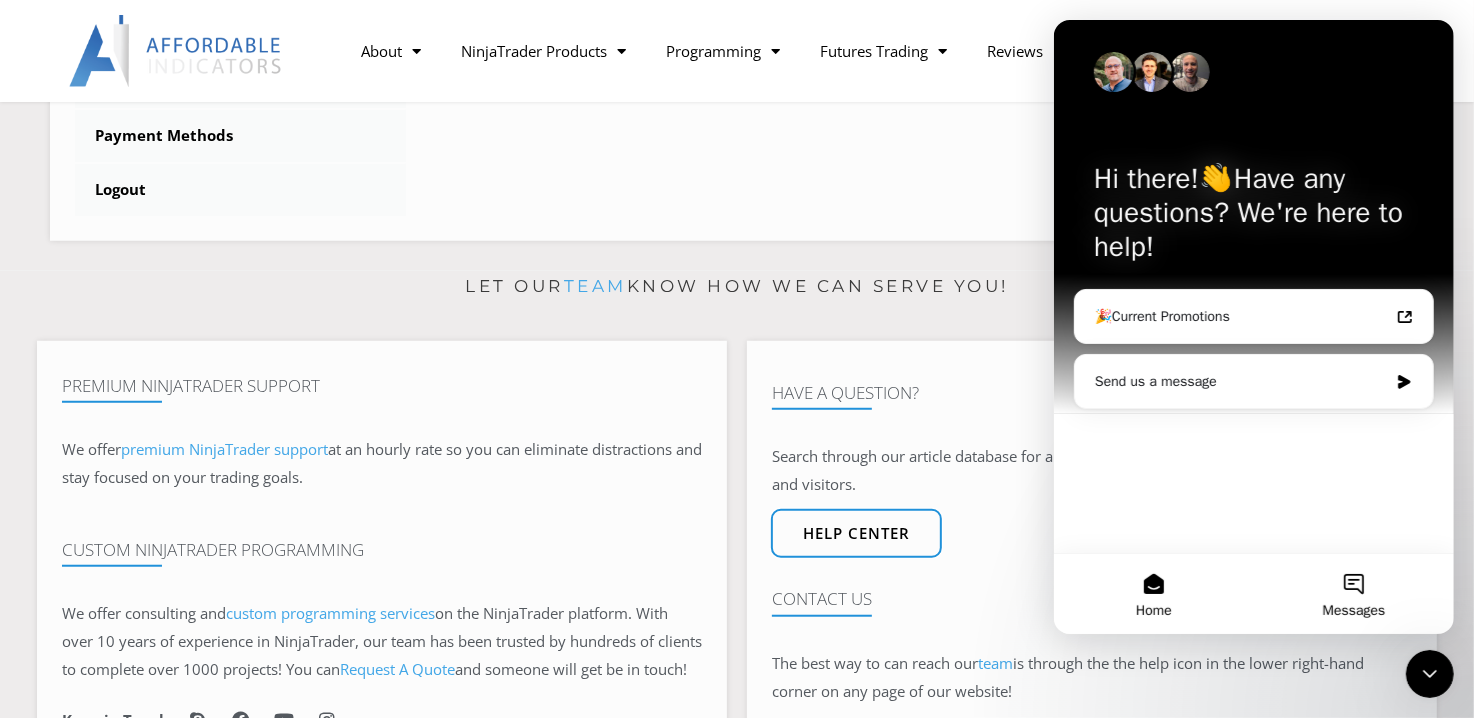 click on "Messages" at bounding box center (1353, 594) 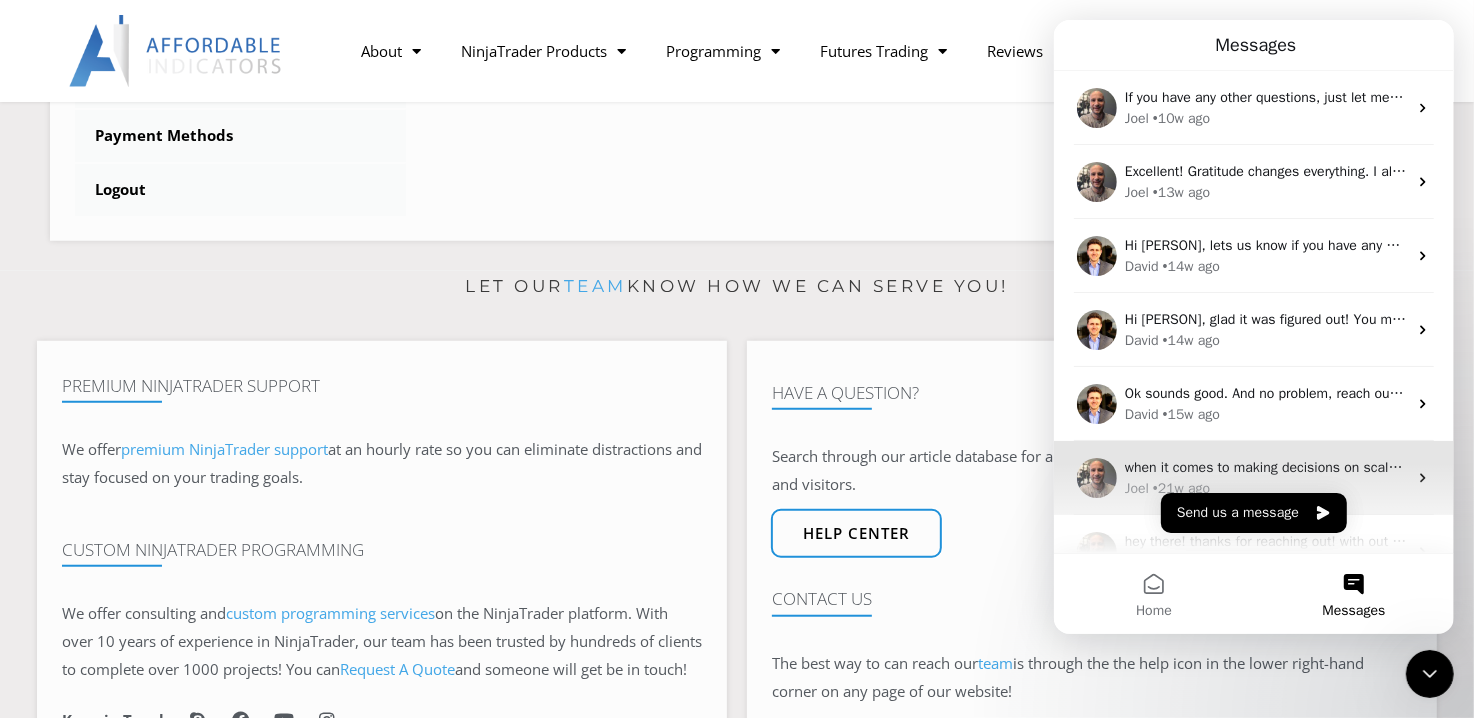 scroll, scrollTop: 115, scrollLeft: 0, axis: vertical 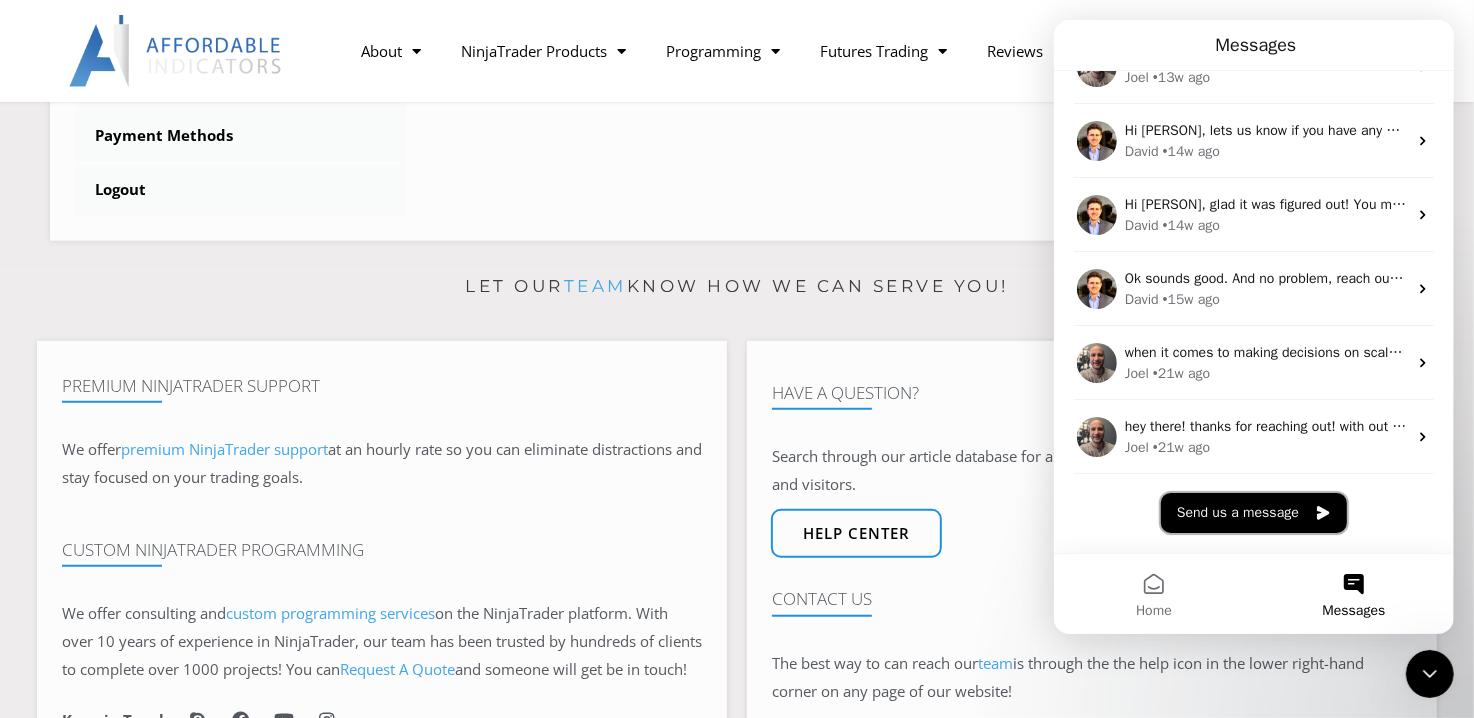 click on "Send us a message" at bounding box center [1253, 513] 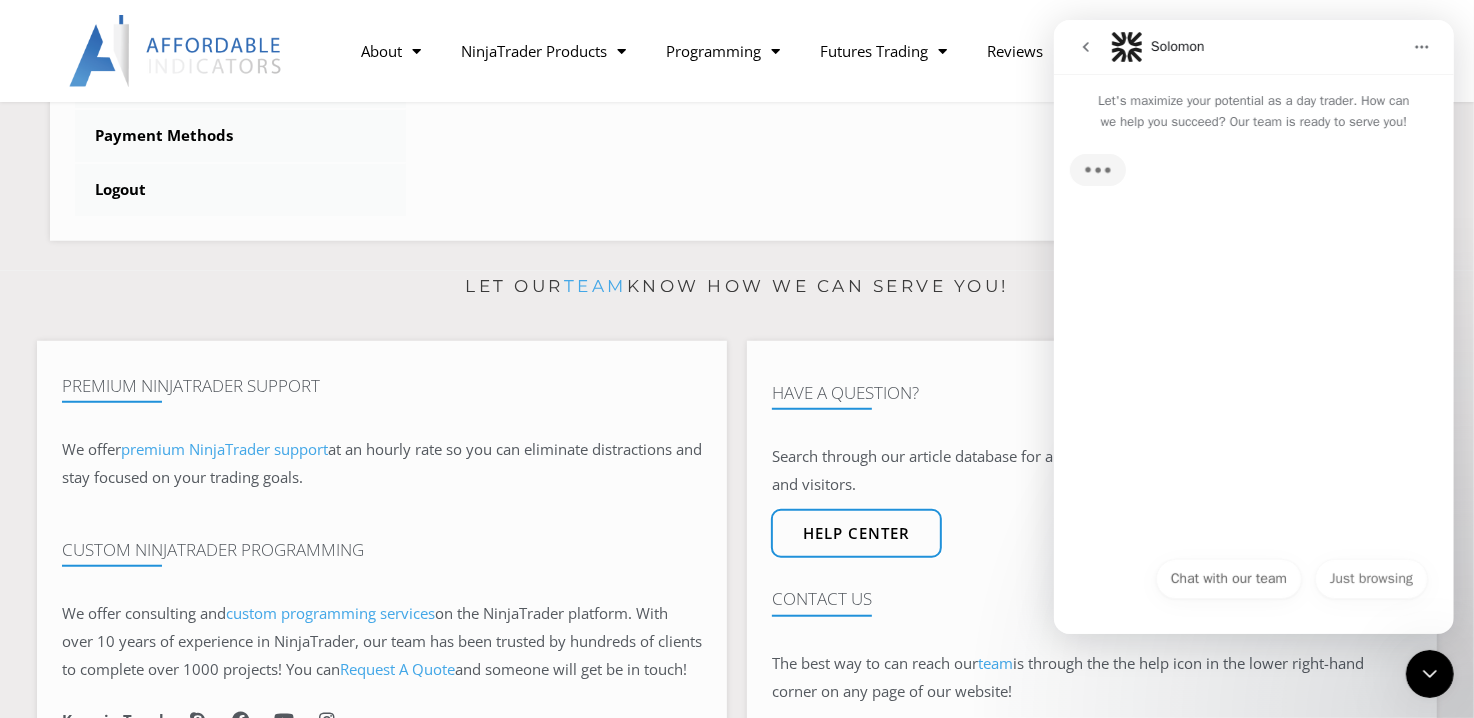 scroll, scrollTop: 34, scrollLeft: 0, axis: vertical 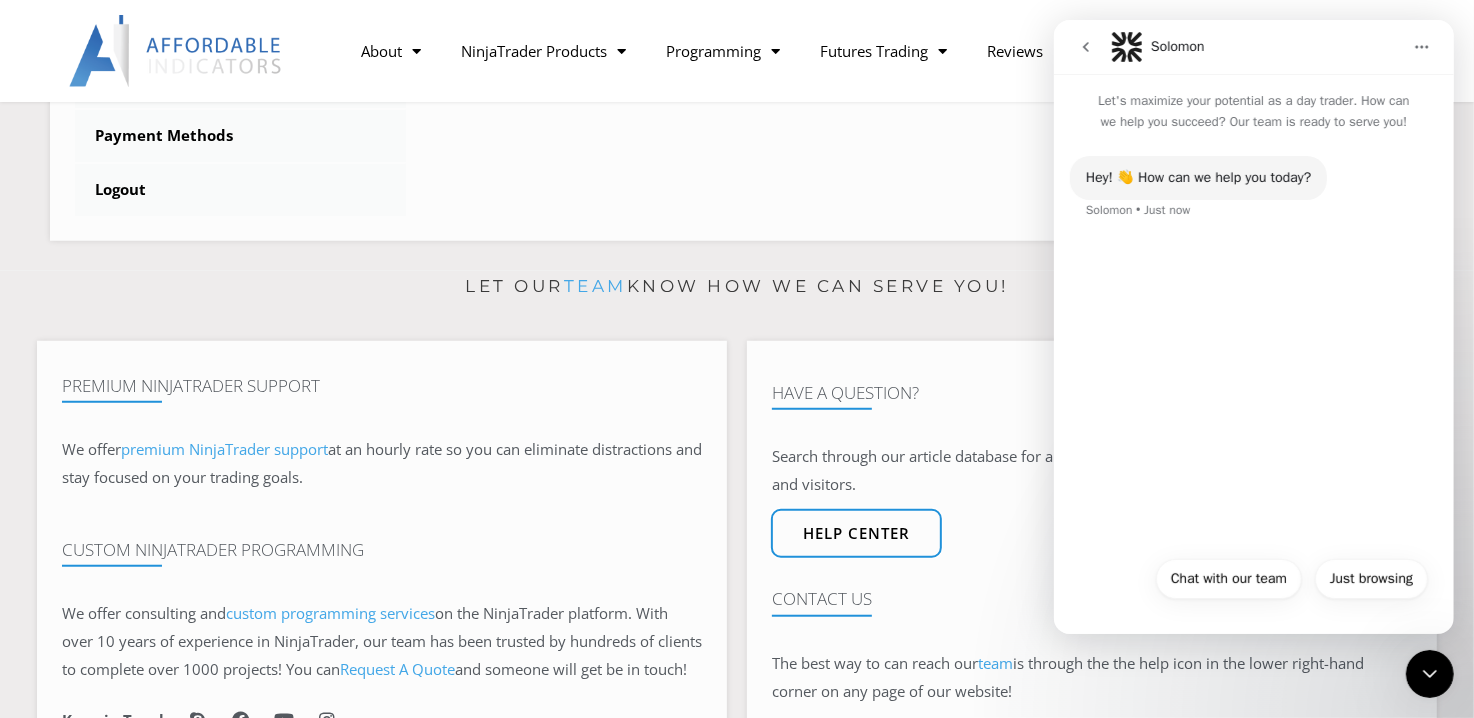 click 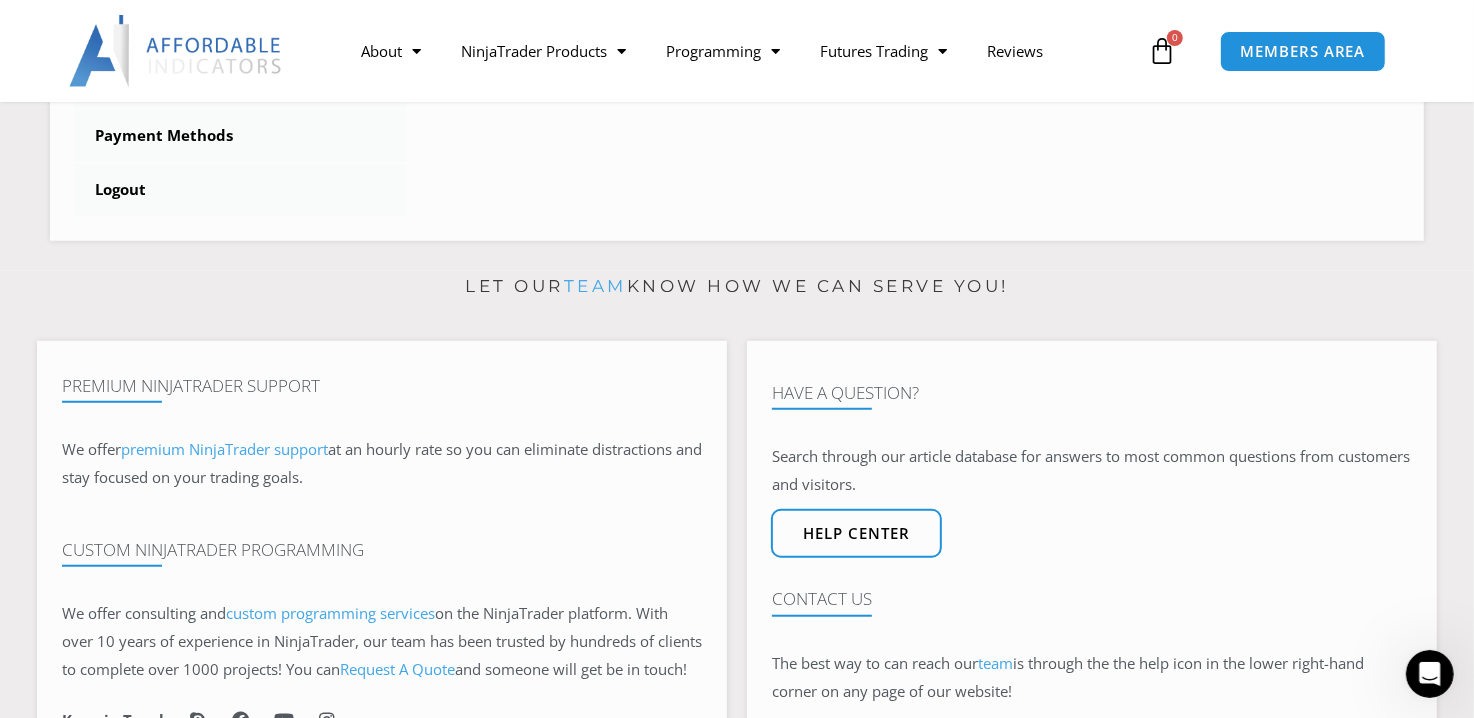scroll, scrollTop: 0, scrollLeft: 0, axis: both 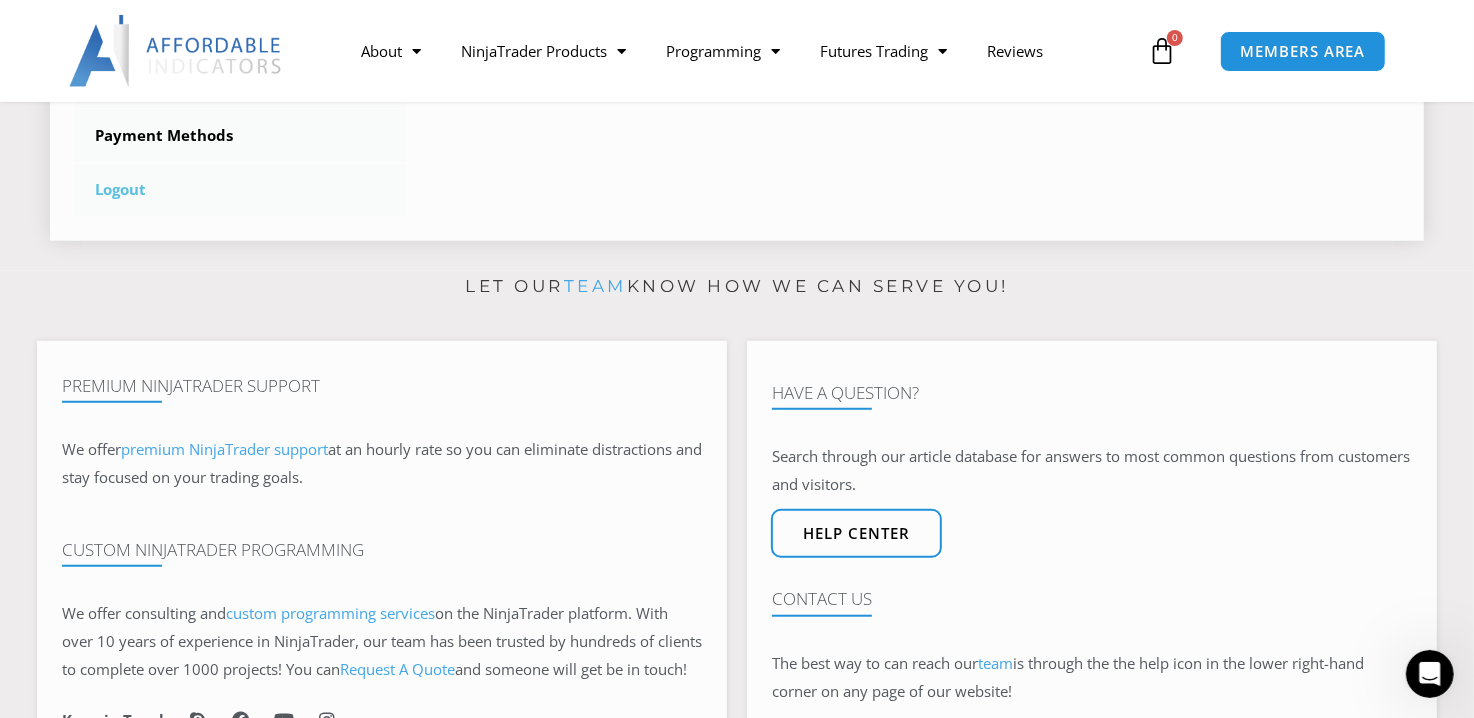 click on "Logout" at bounding box center [240, 190] 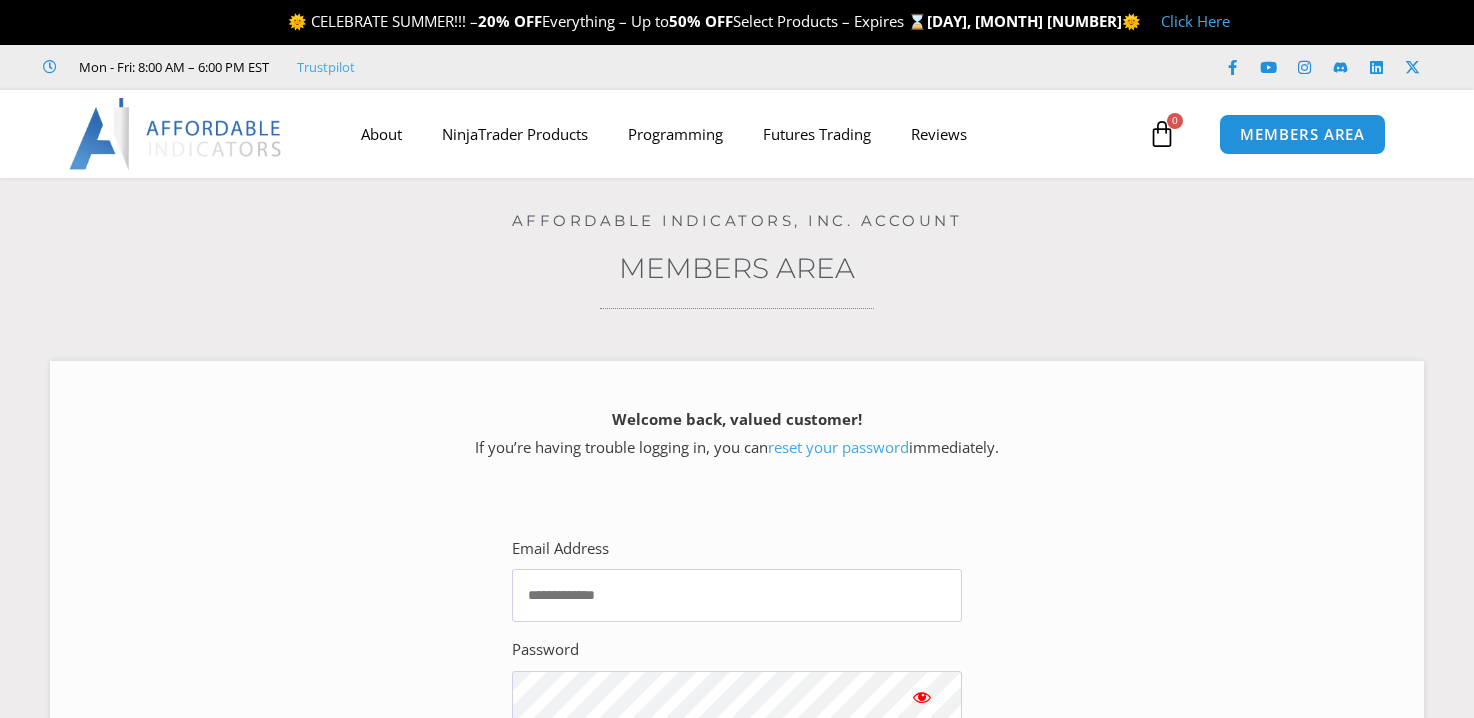 scroll, scrollTop: 0, scrollLeft: 0, axis: both 